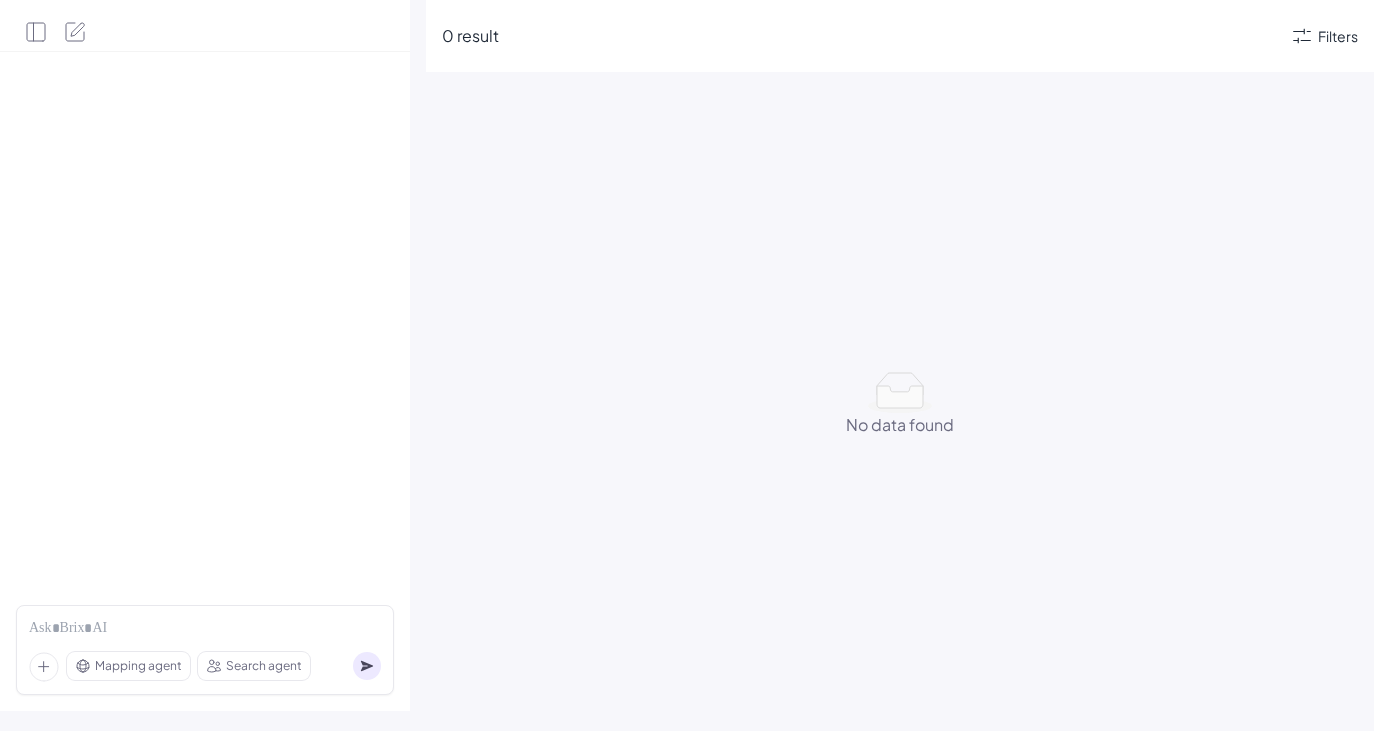 scroll, scrollTop: 0, scrollLeft: 0, axis: both 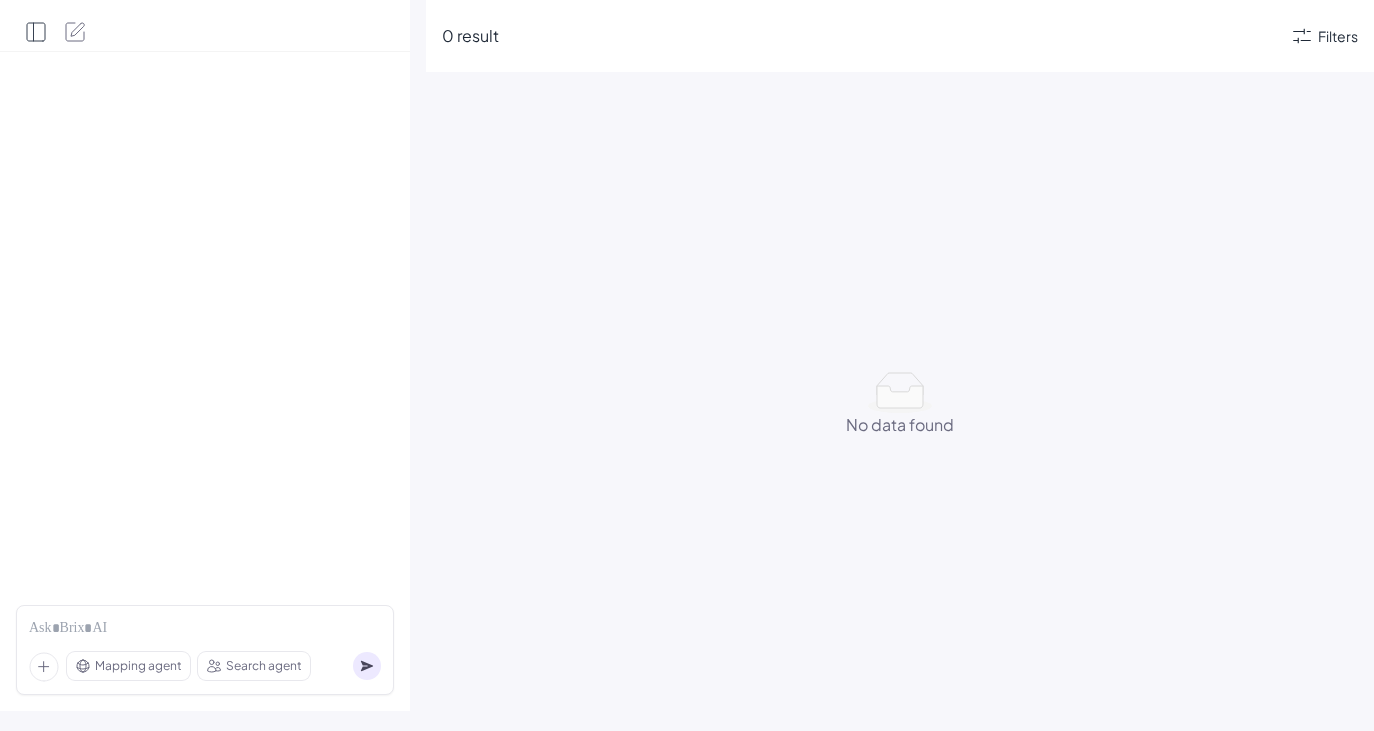 click 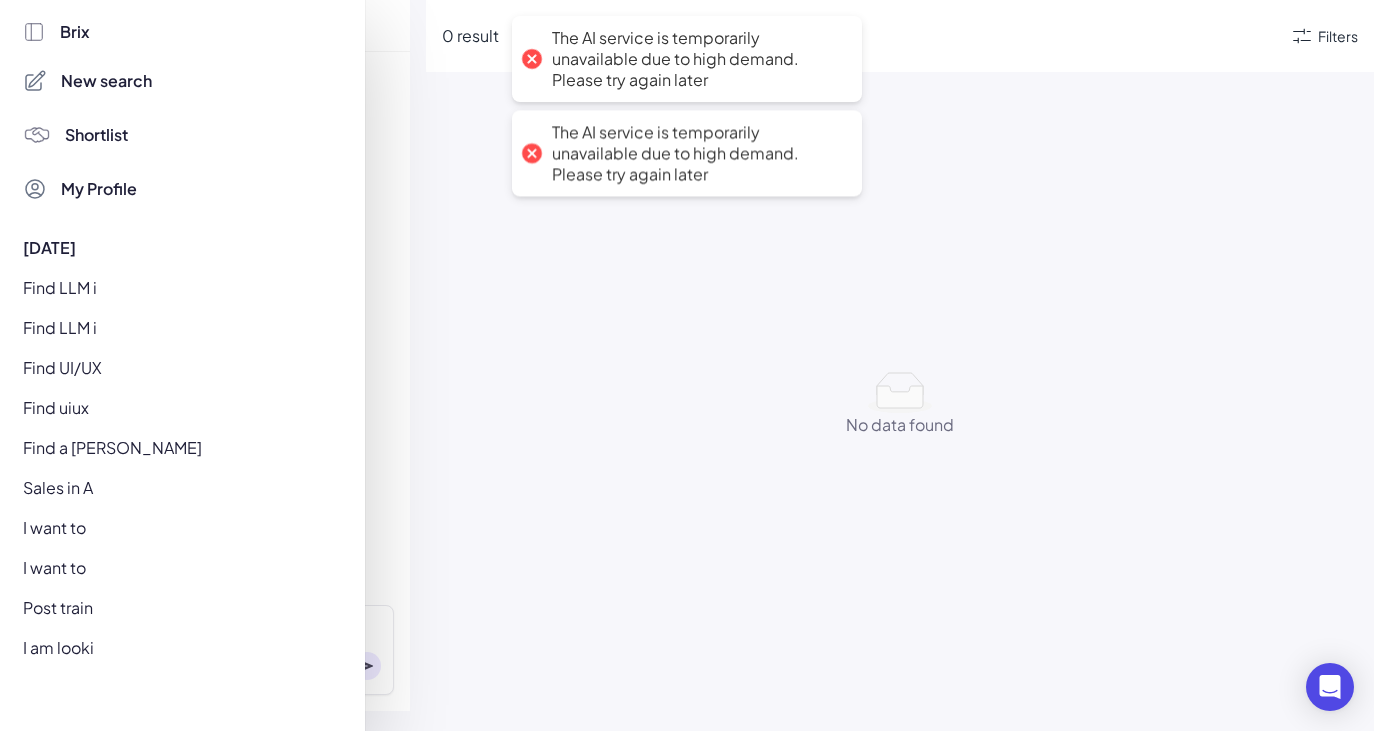 click on "New search" at bounding box center (180, 81) 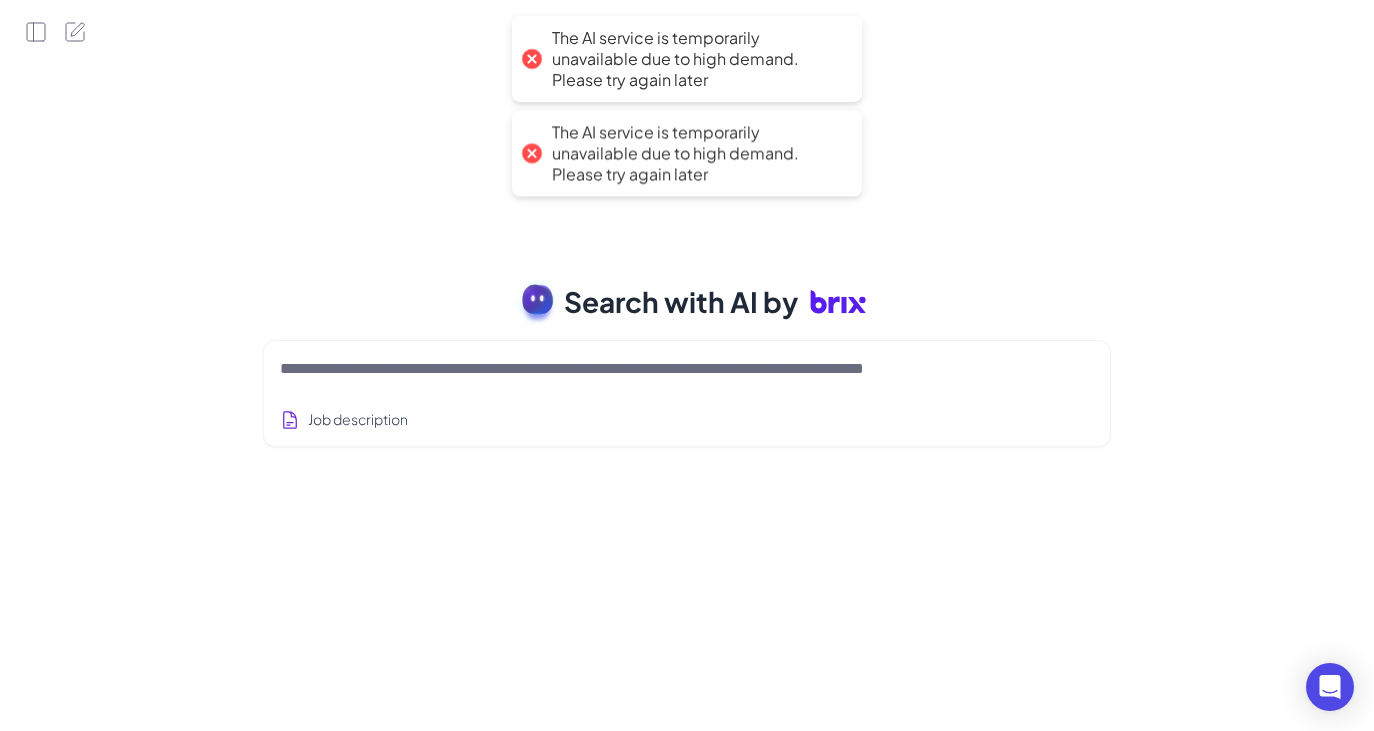 click at bounding box center [663, 369] 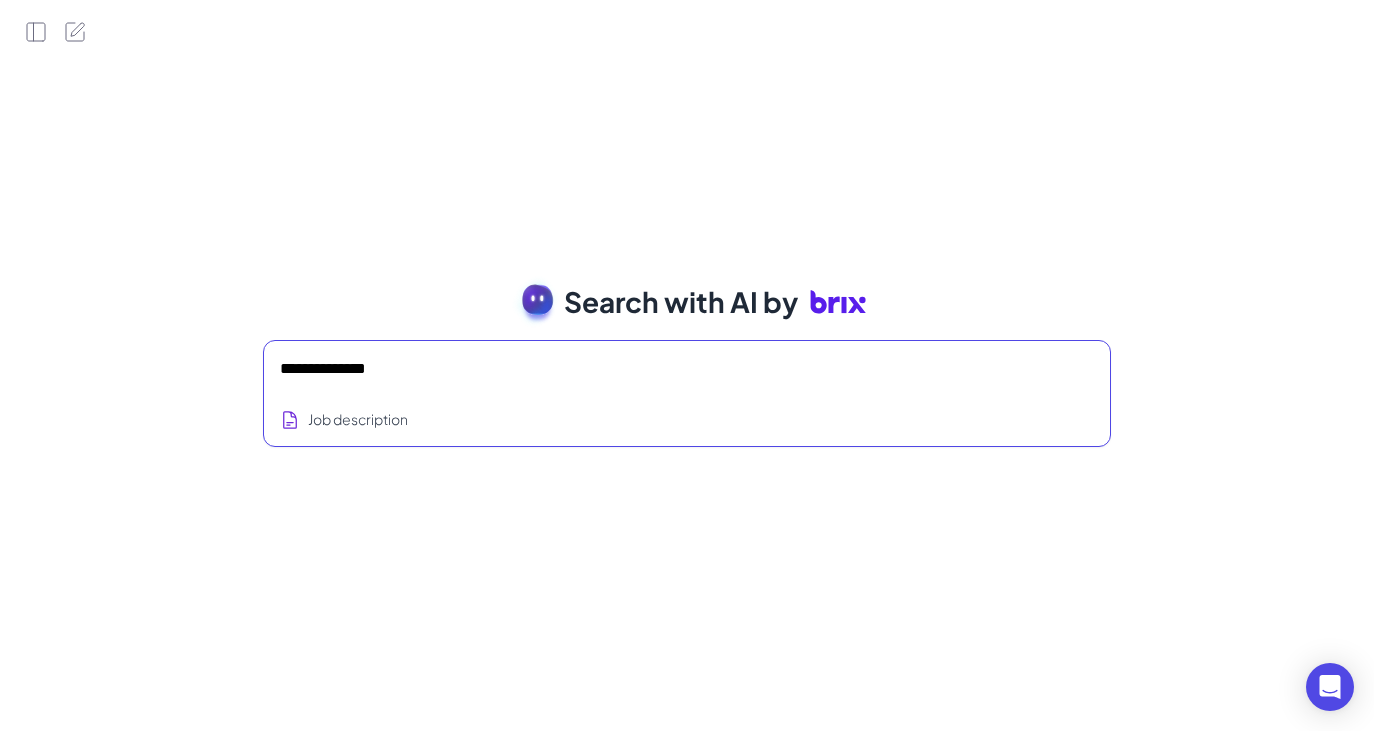 type on "**********" 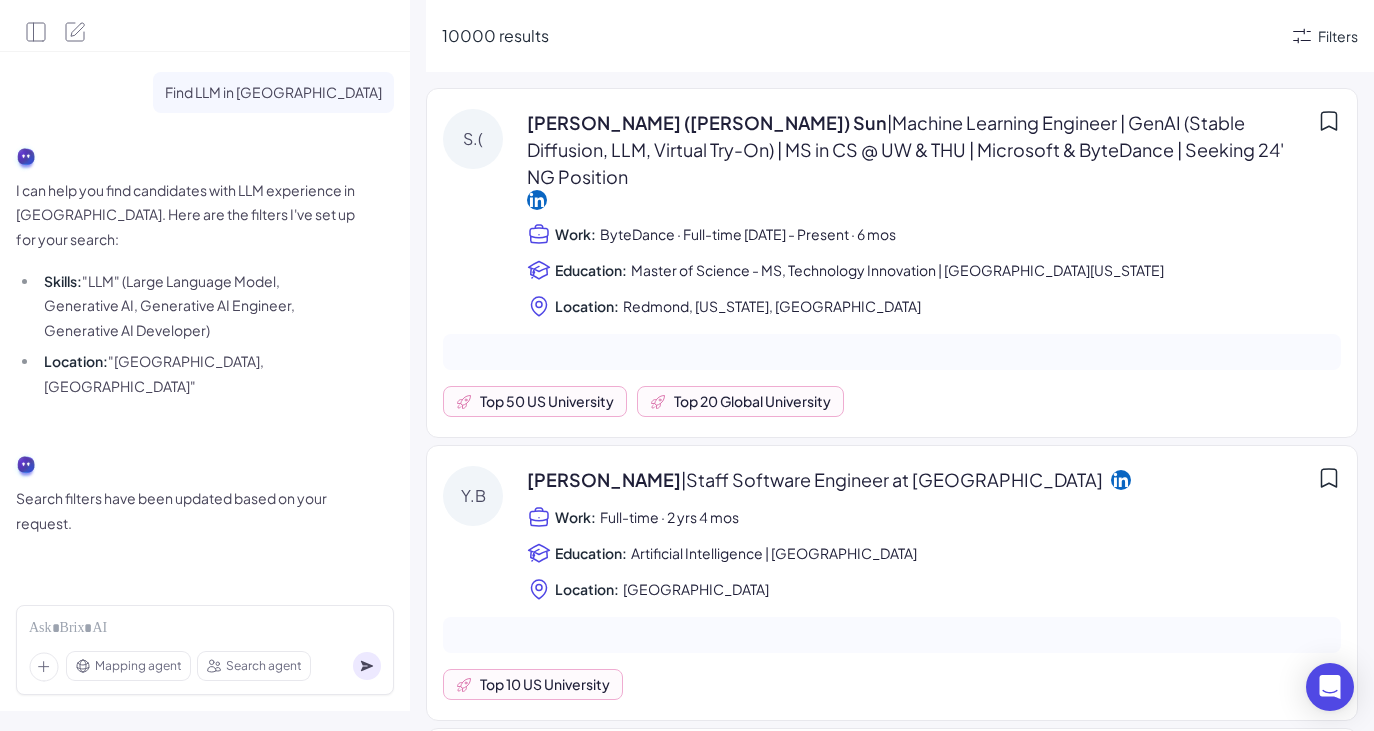 click 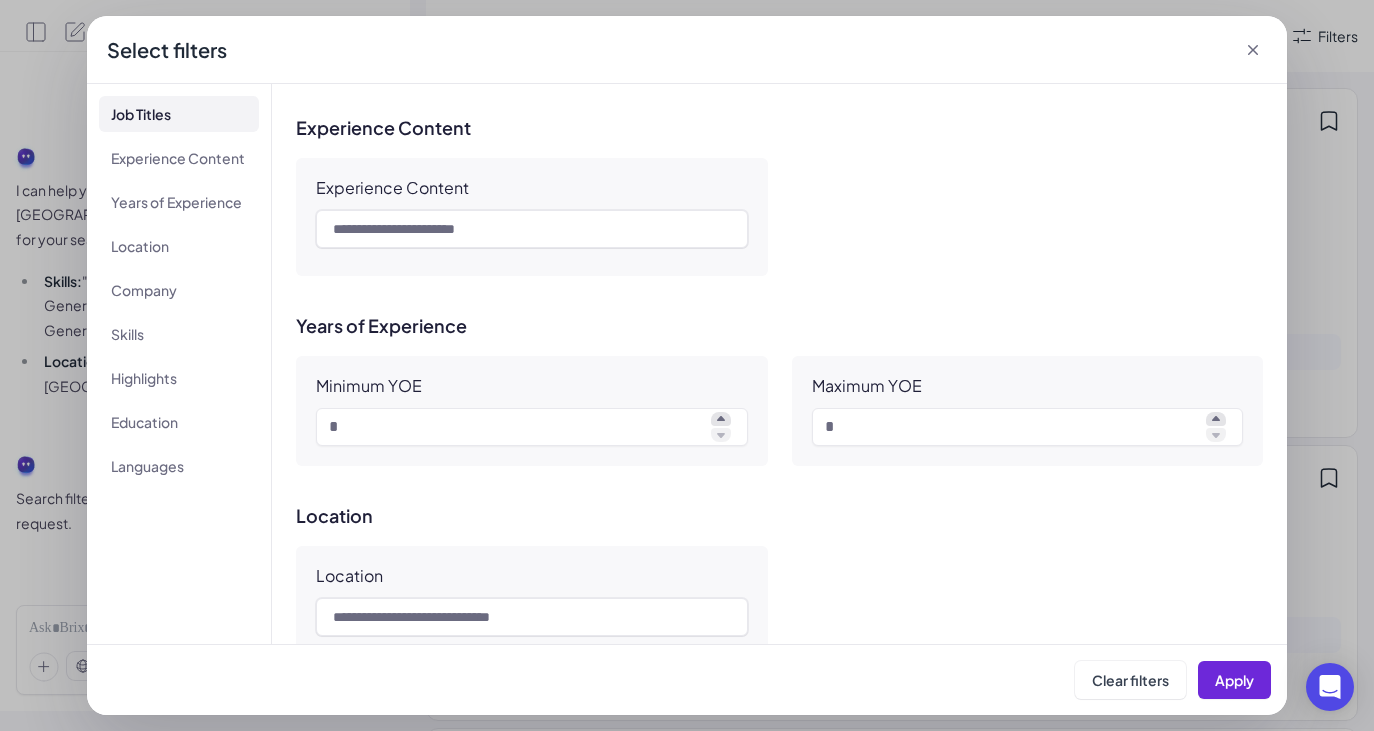 scroll, scrollTop: 133, scrollLeft: 0, axis: vertical 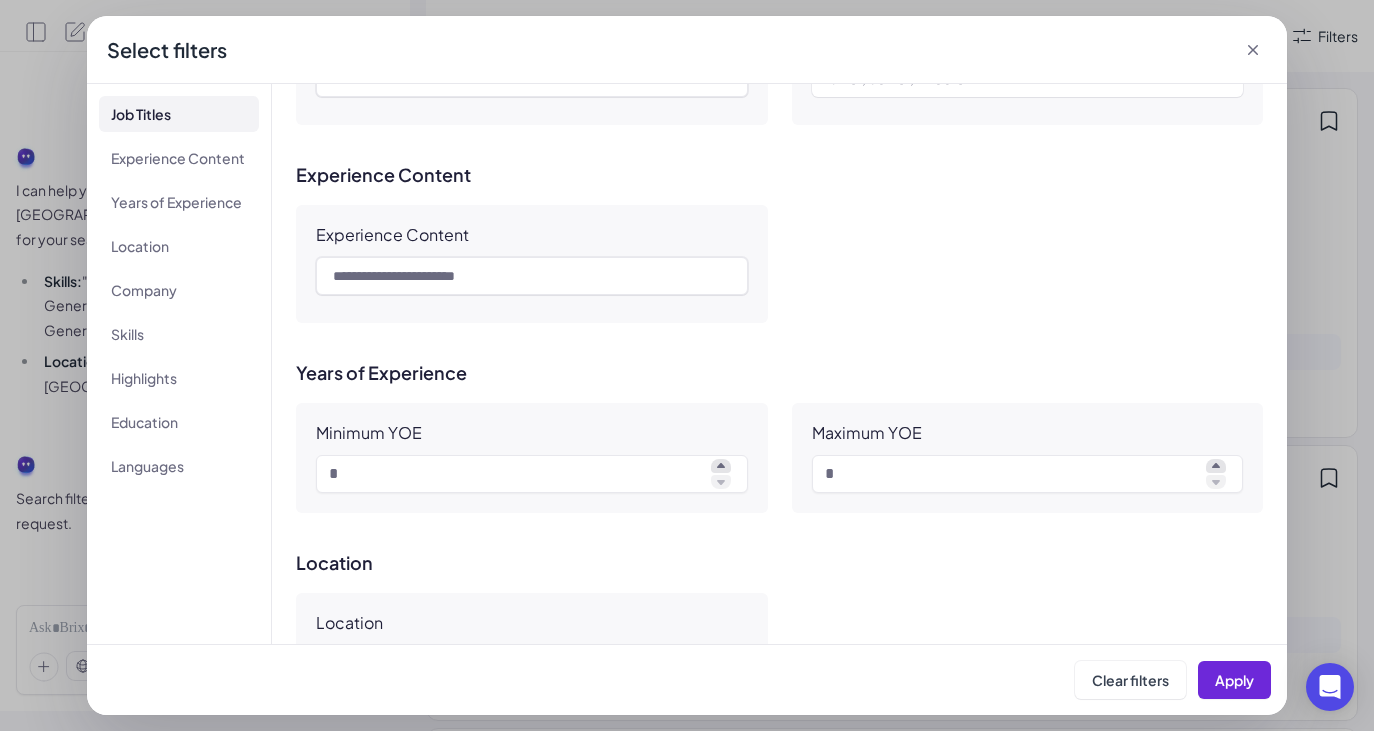 click 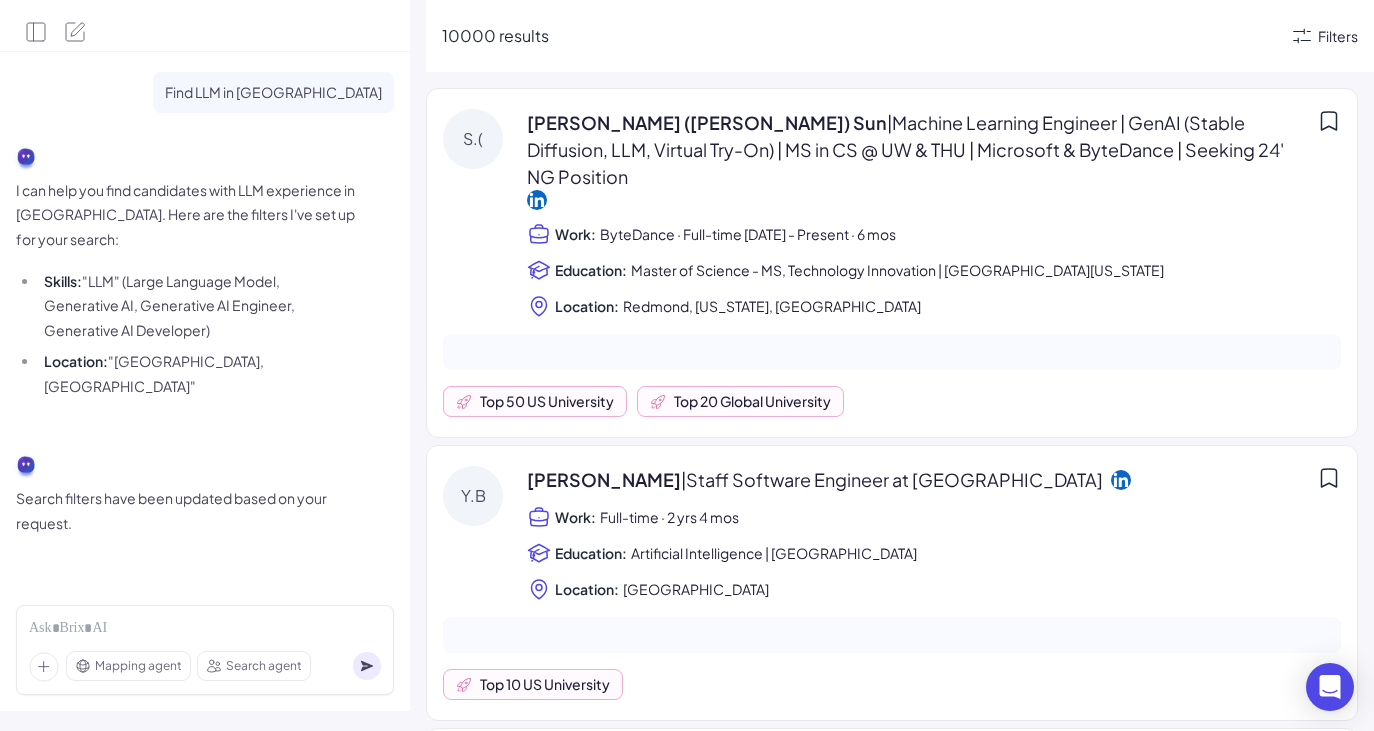 click on "Filters" at bounding box center [1338, 36] 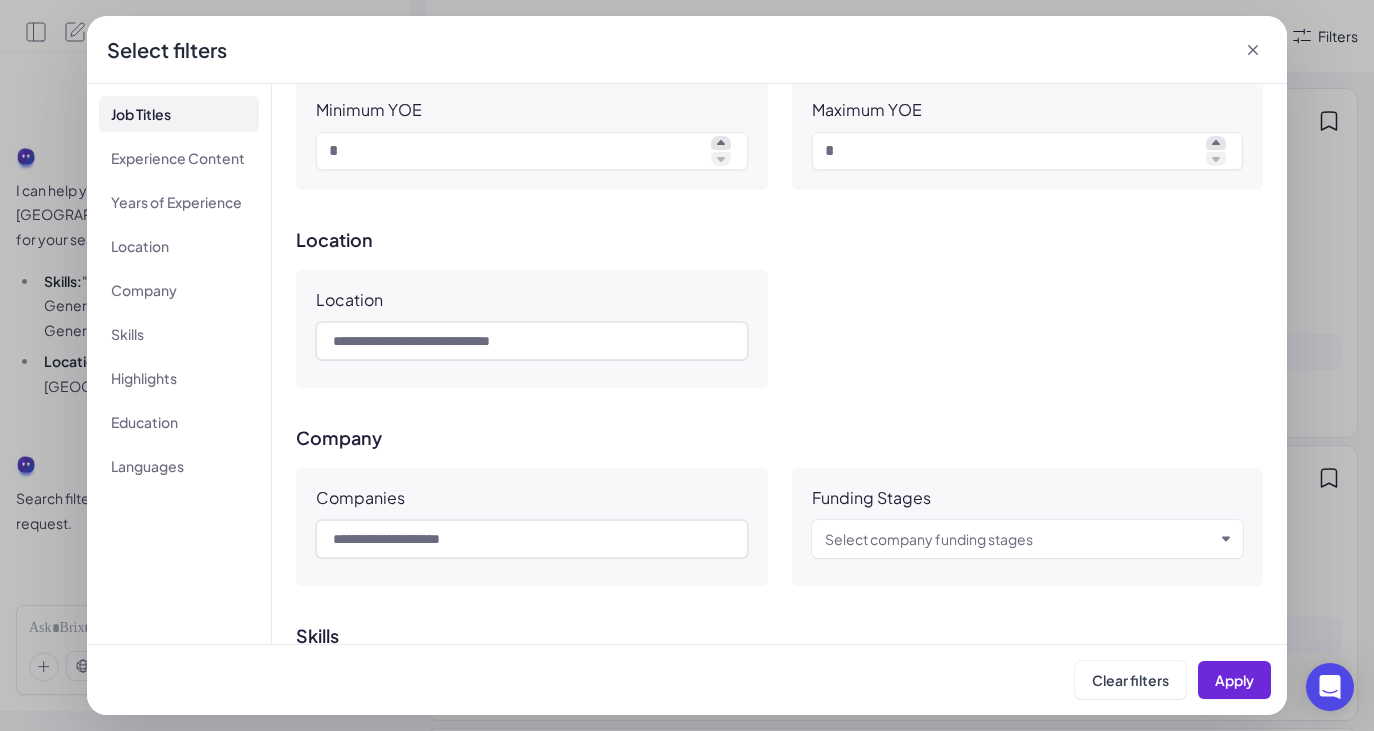 scroll, scrollTop: 419, scrollLeft: 0, axis: vertical 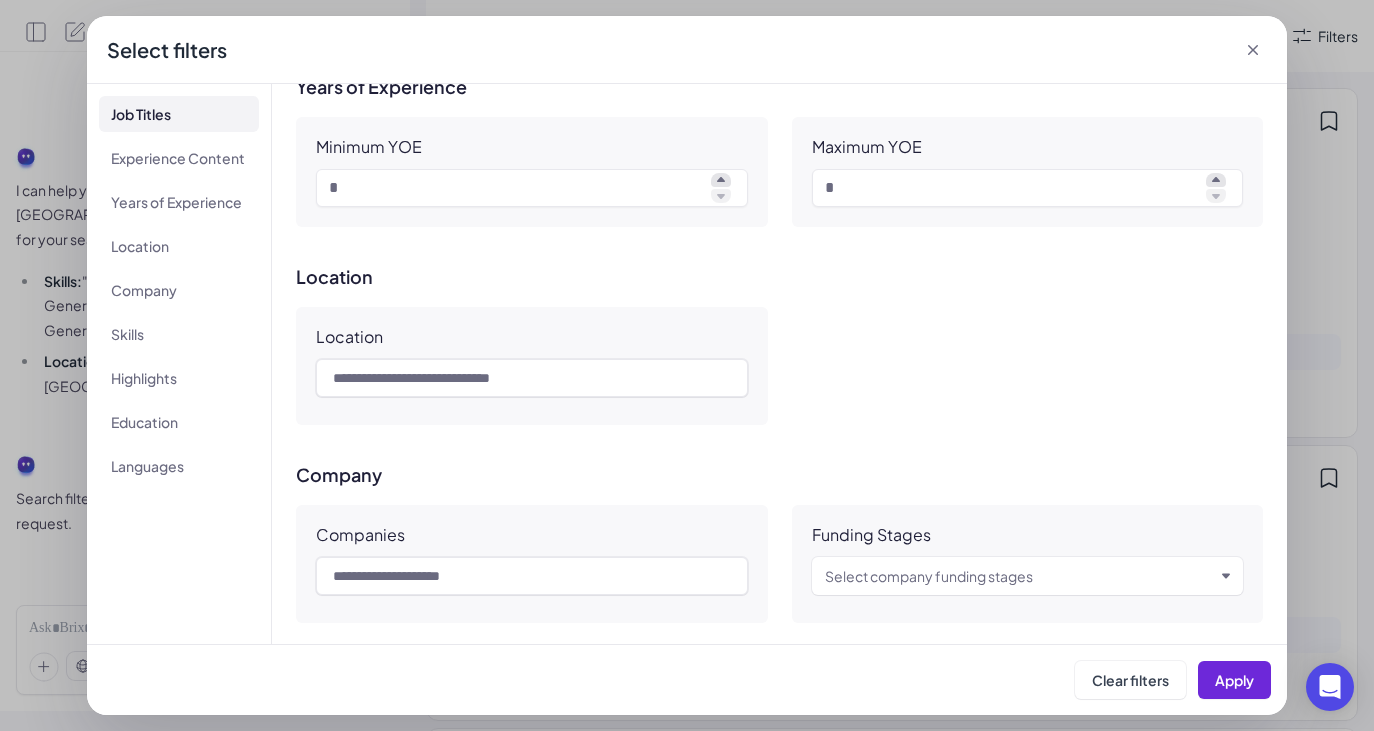 click 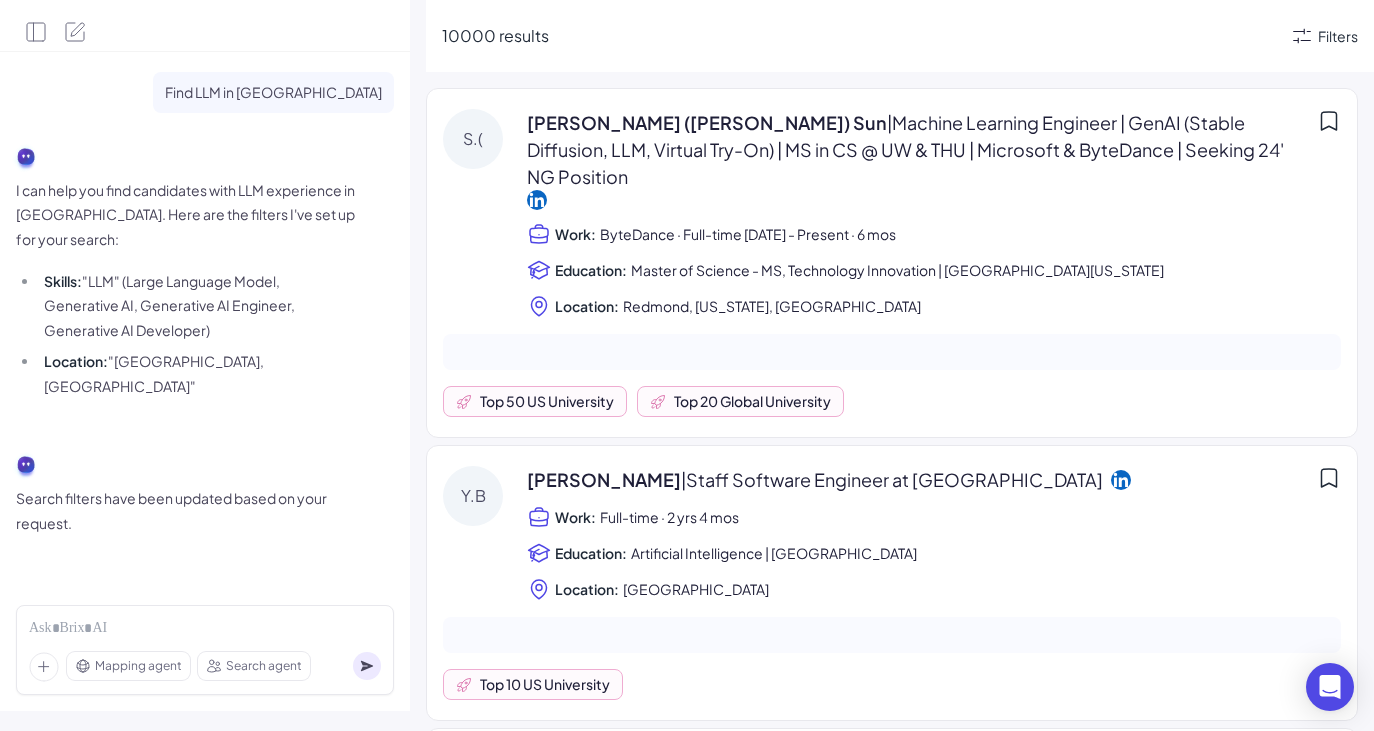 click 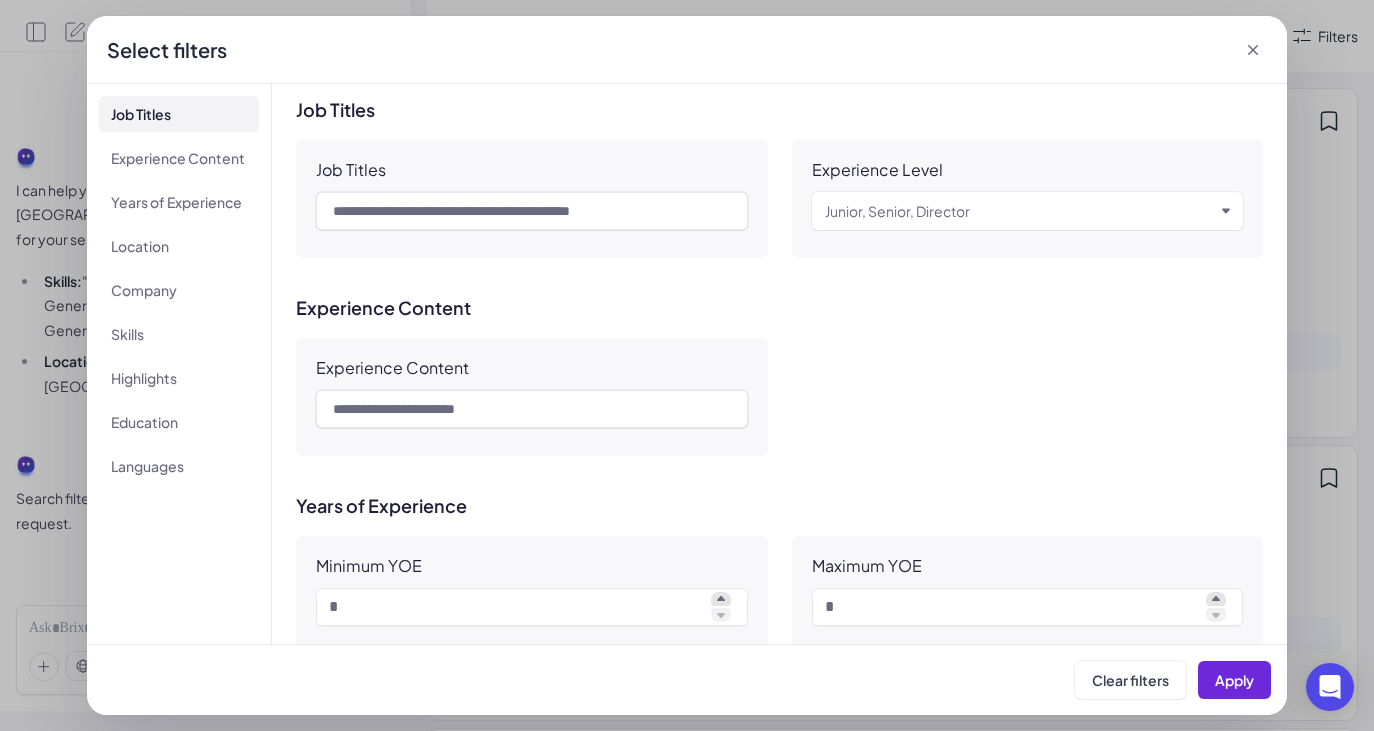 click 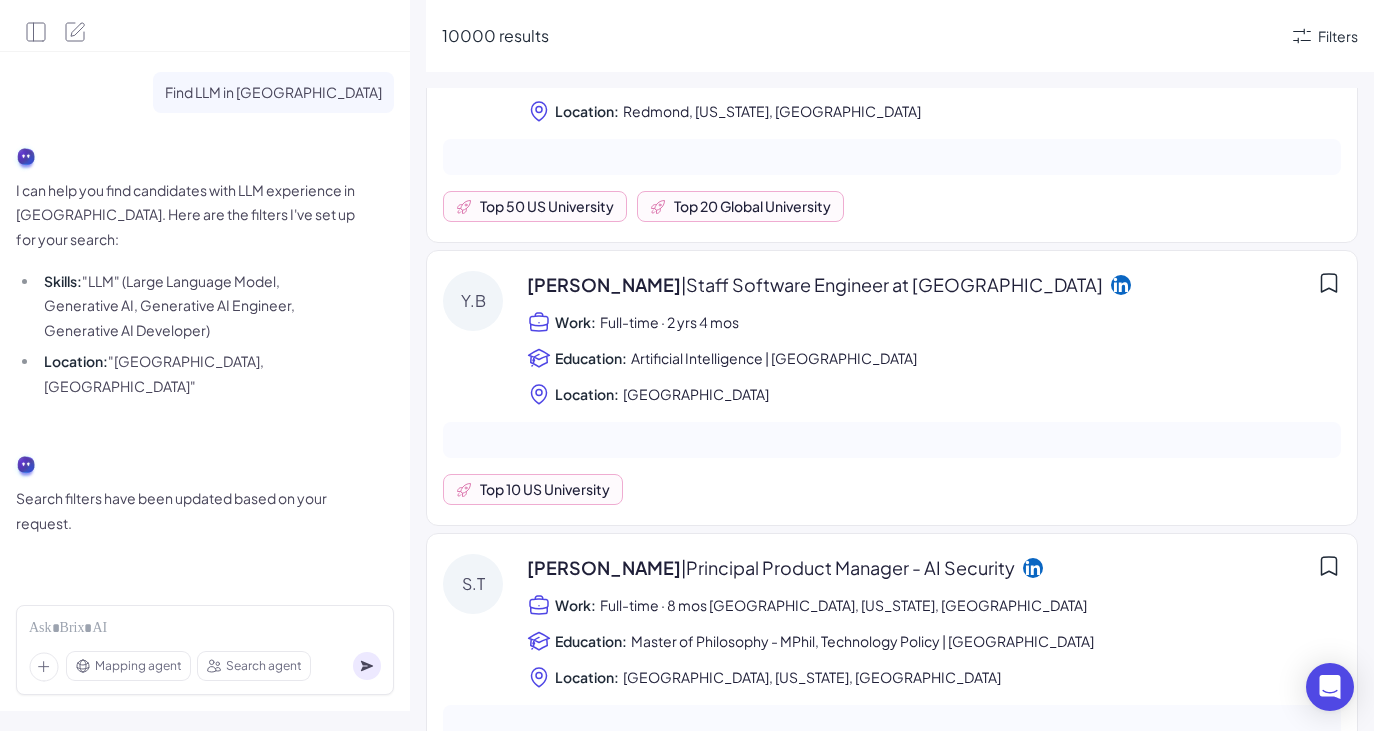 scroll, scrollTop: 0, scrollLeft: 0, axis: both 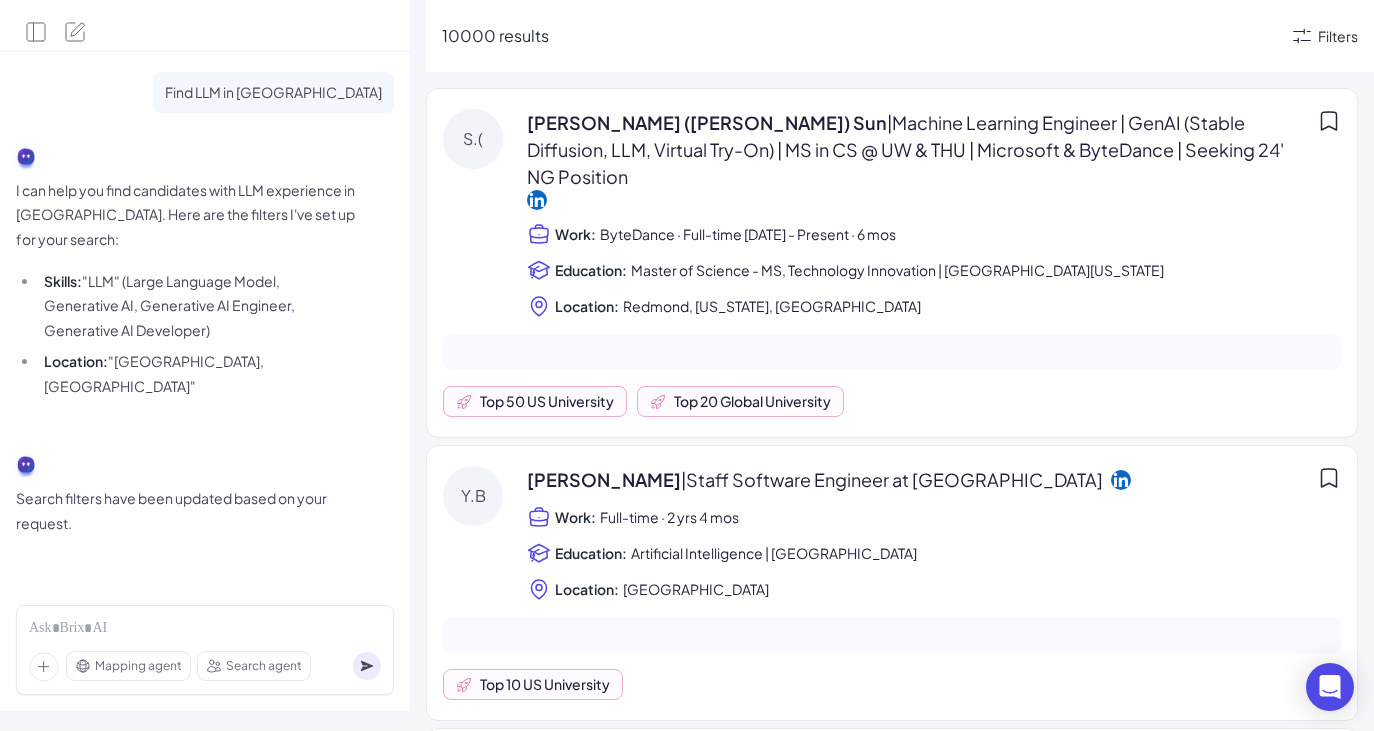click on "Find LLM in [GEOGRAPHIC_DATA]" at bounding box center [273, 92] 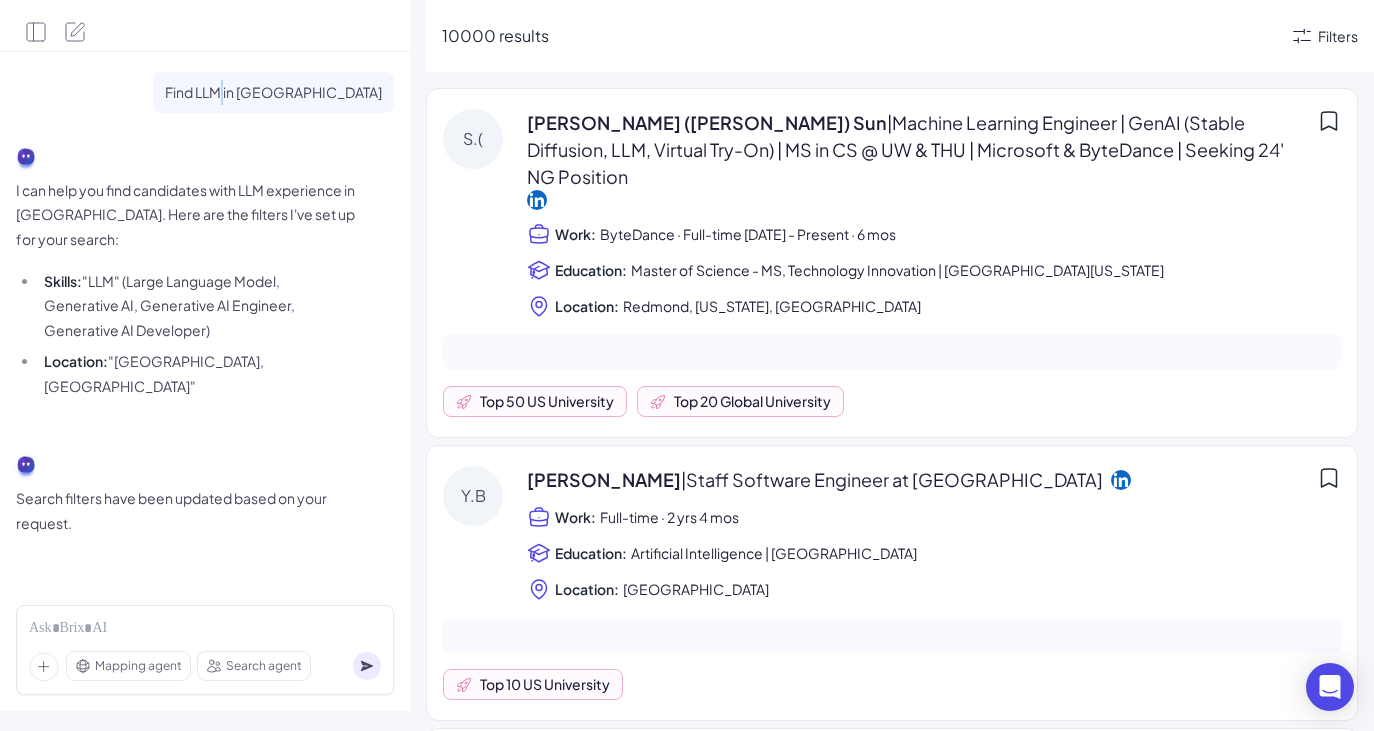 click on "Find LLM in [GEOGRAPHIC_DATA]" at bounding box center [273, 92] 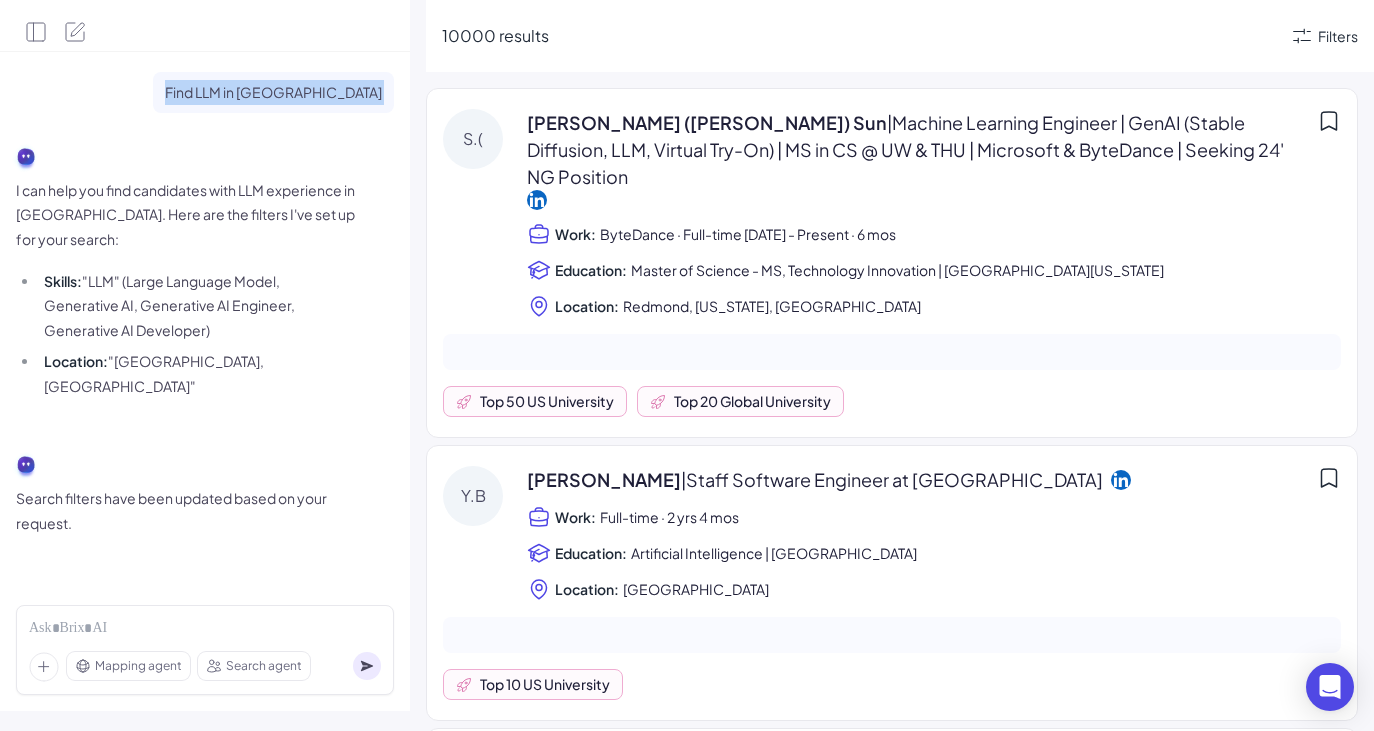 click on "Find LLM in [GEOGRAPHIC_DATA]" at bounding box center [273, 92] 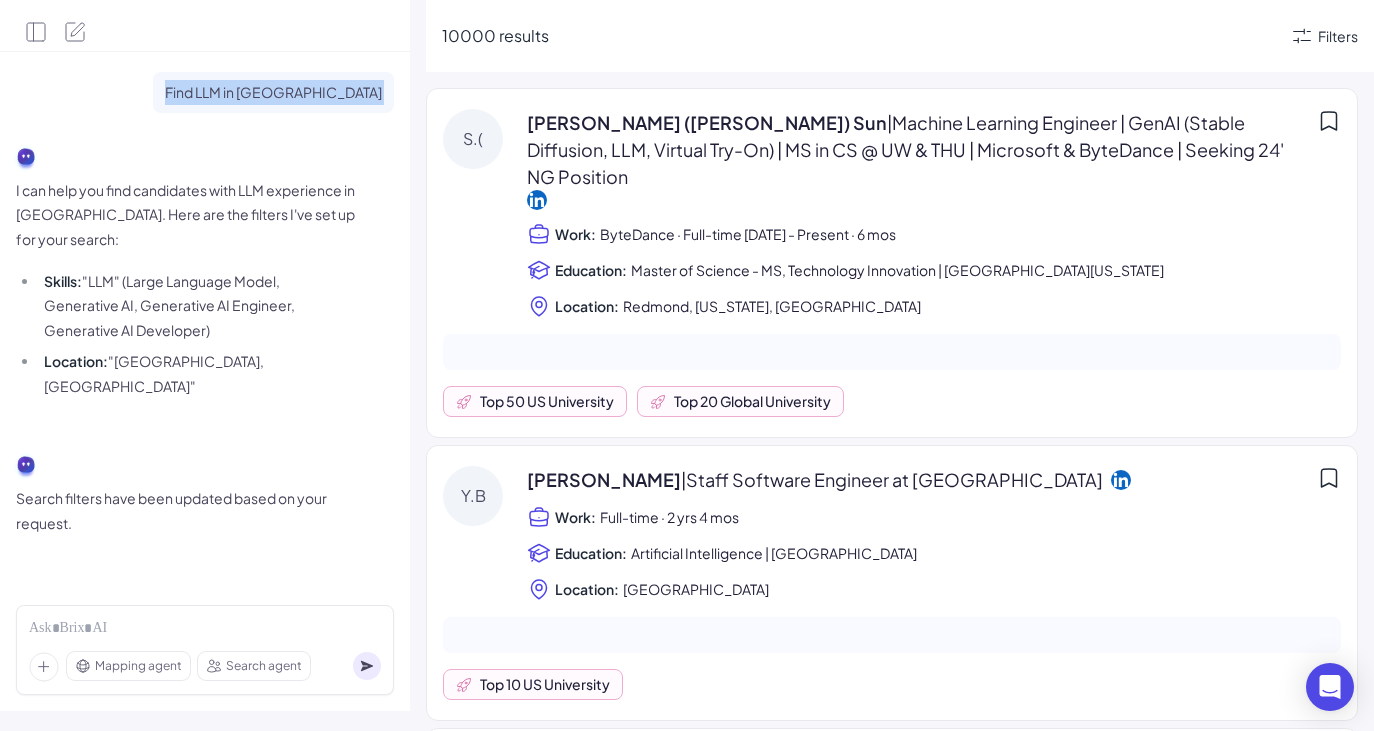 click on "I can help you find candidates with LLM experience in San Francisco. Here are the filters I've set up for your search:
Skills:  "LLM" (Large Language Model, Generative AI, Generative AI Engineer, Generative AI Developer)
Location:  "San Francisco, US"" at bounding box center (205, 272) 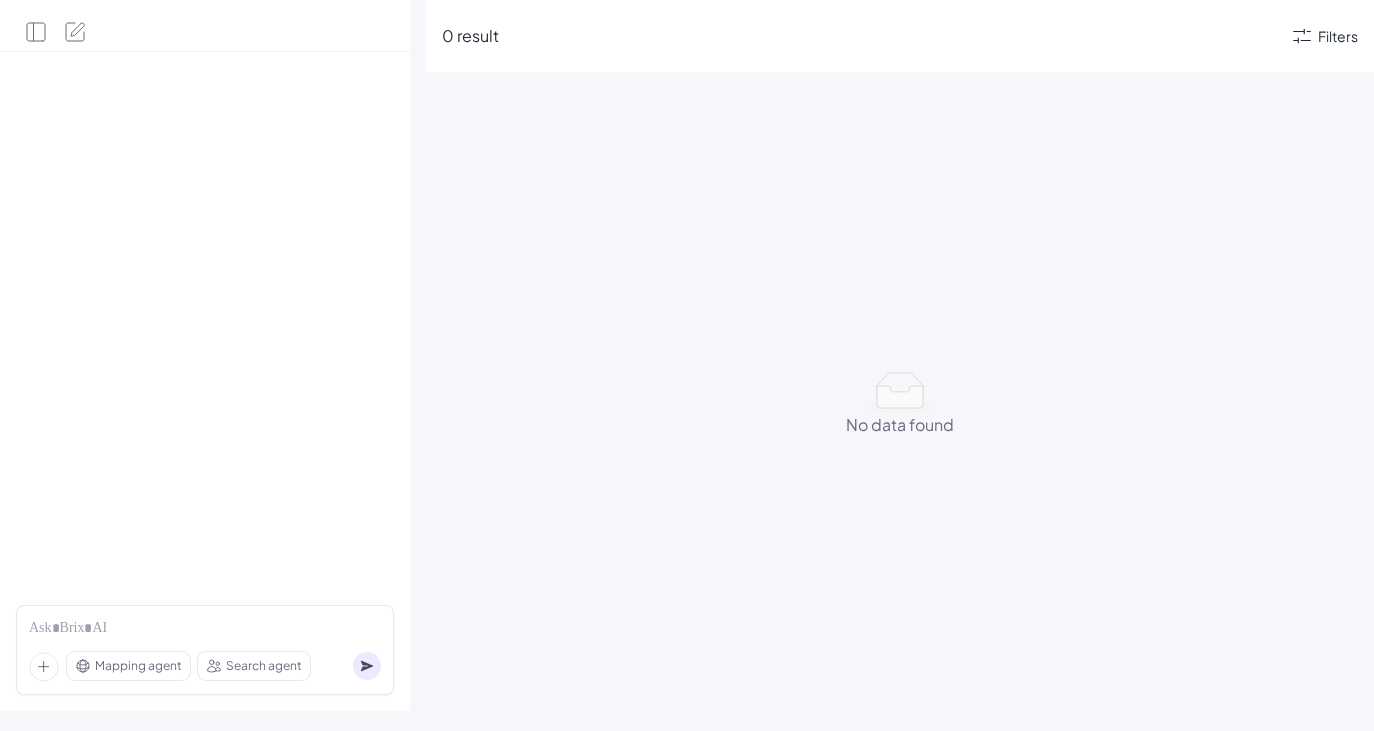 scroll, scrollTop: 0, scrollLeft: 0, axis: both 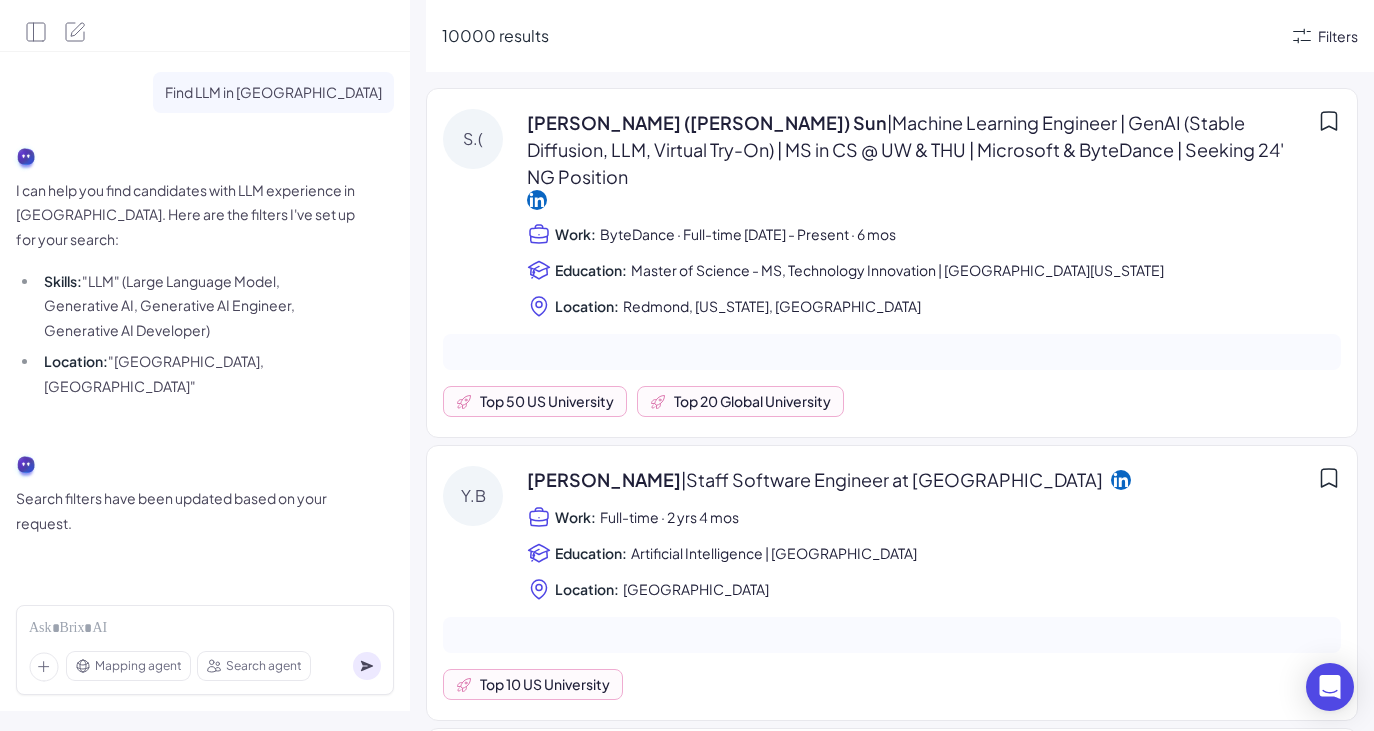 click on "Filters" at bounding box center [1338, 36] 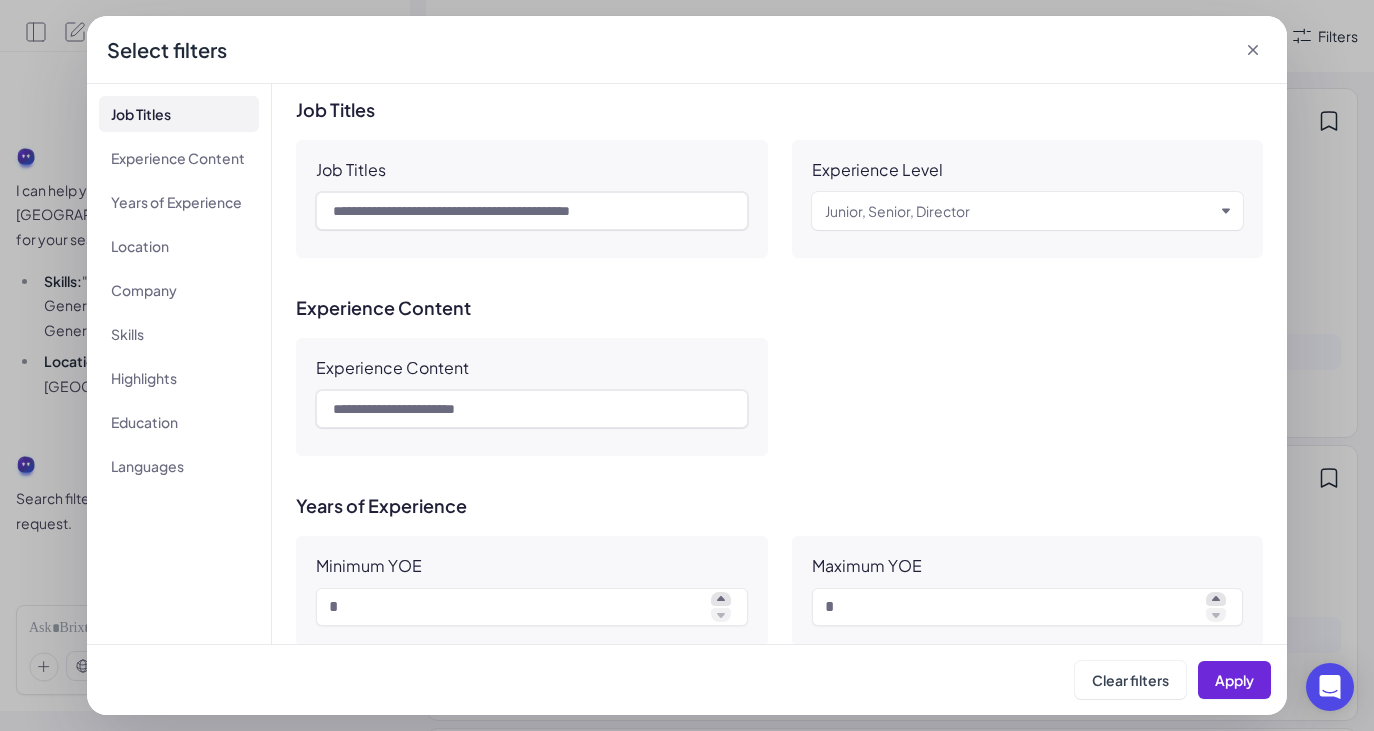click 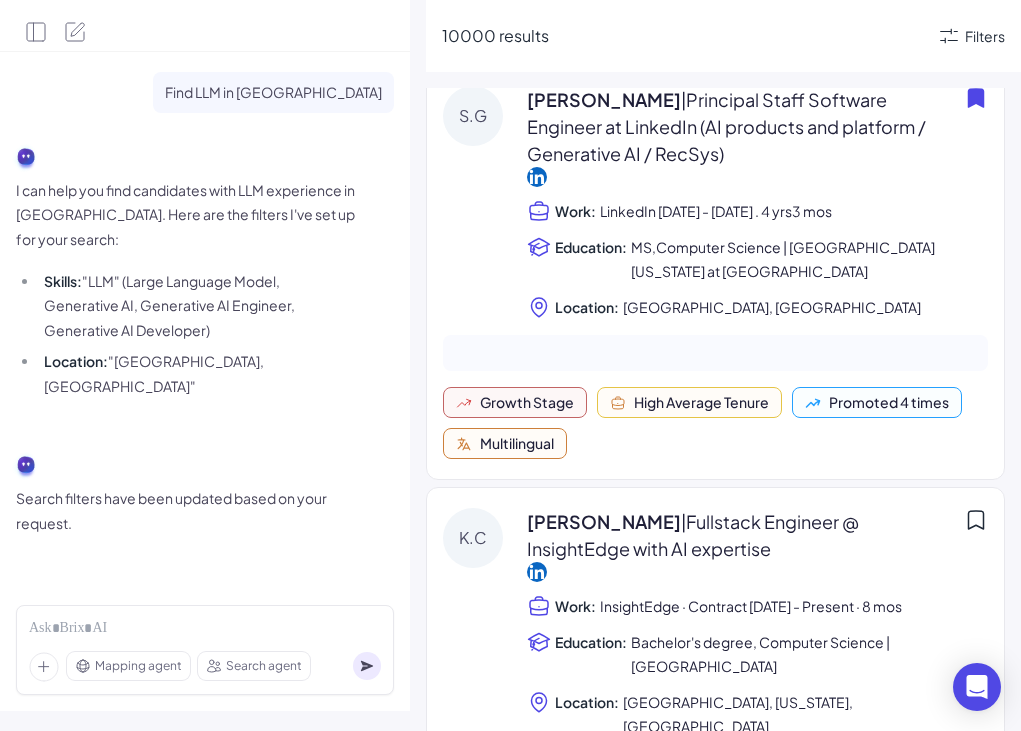 scroll, scrollTop: 6369, scrollLeft: 0, axis: vertical 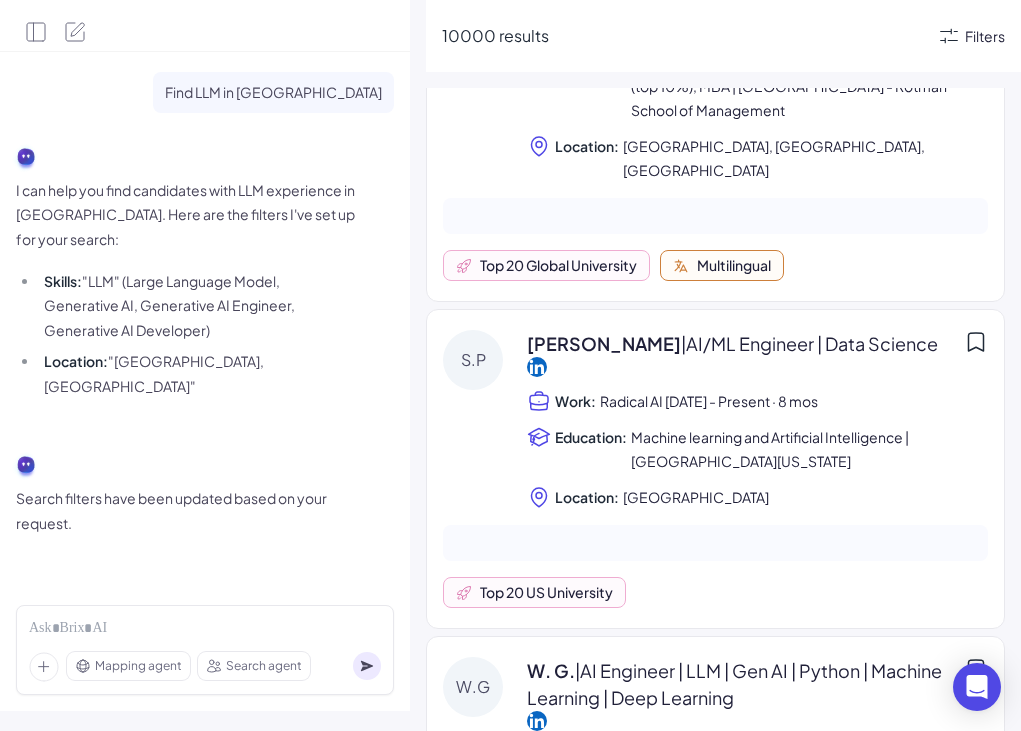 click on "Filters" at bounding box center [985, 36] 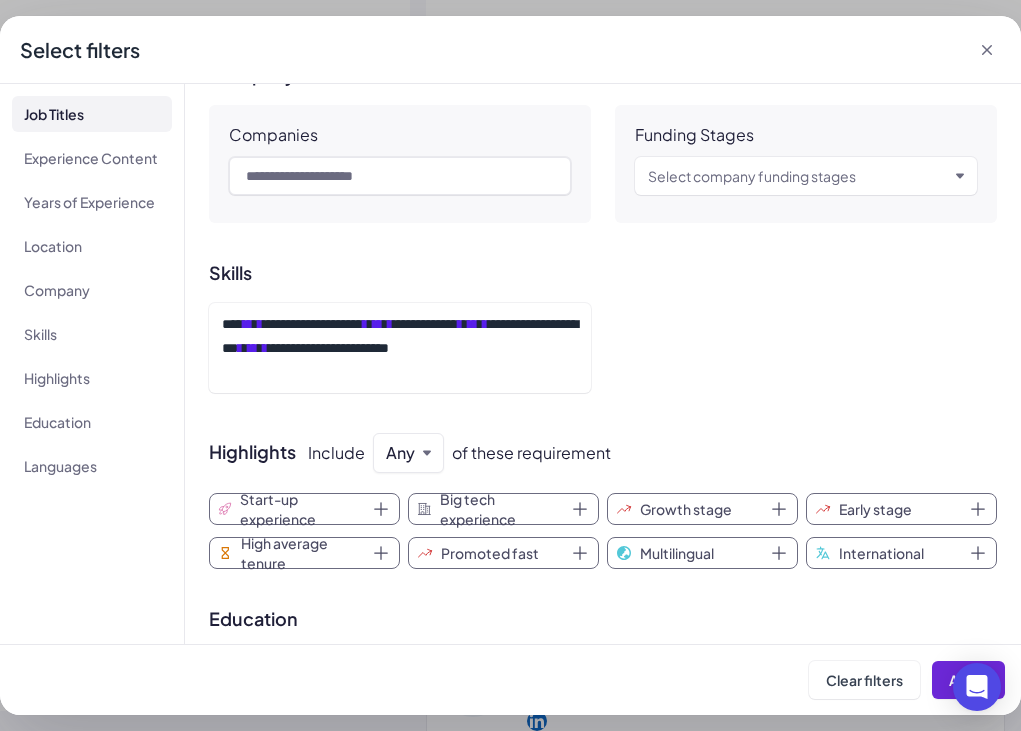 scroll, scrollTop: 445, scrollLeft: 0, axis: vertical 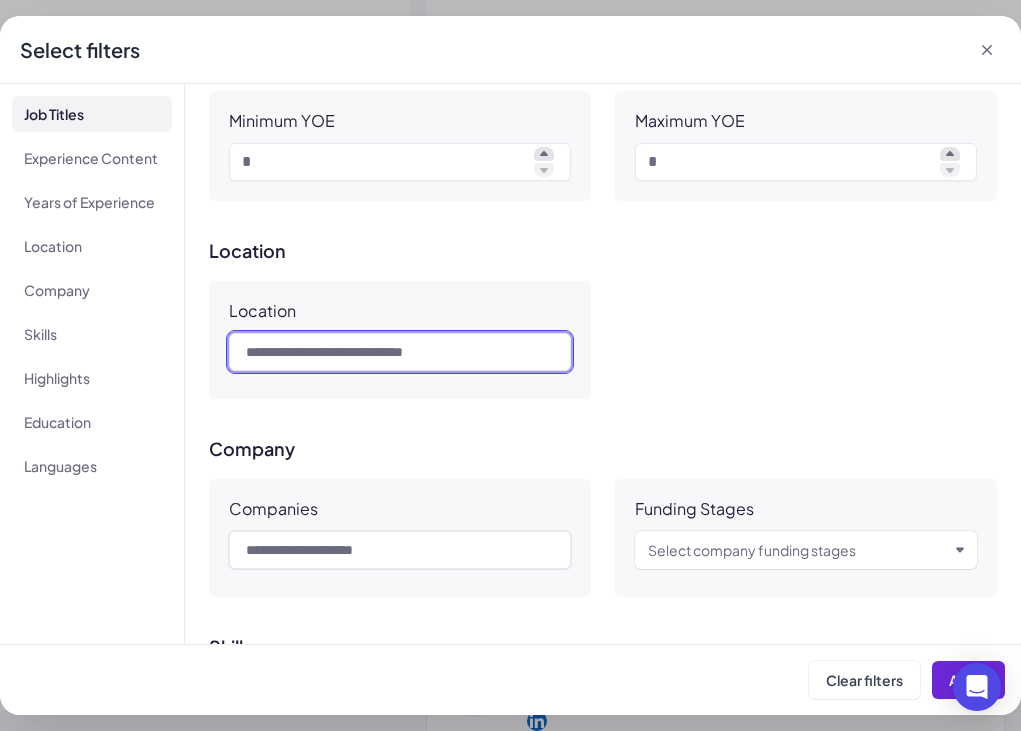click at bounding box center (400, 352) 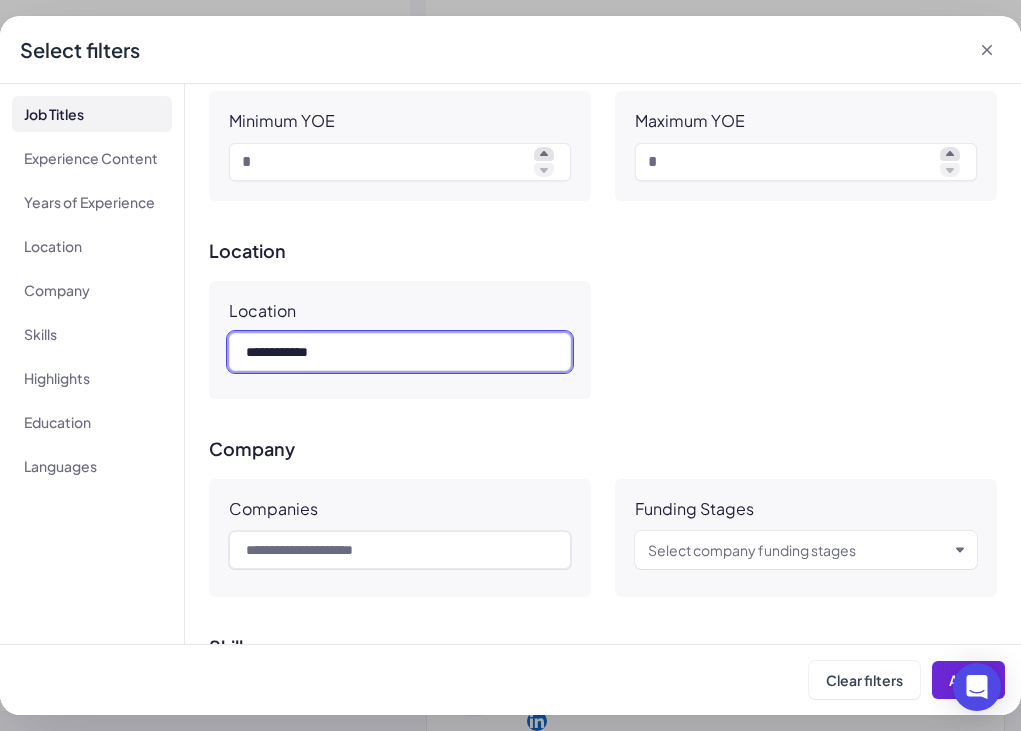 type on "**********" 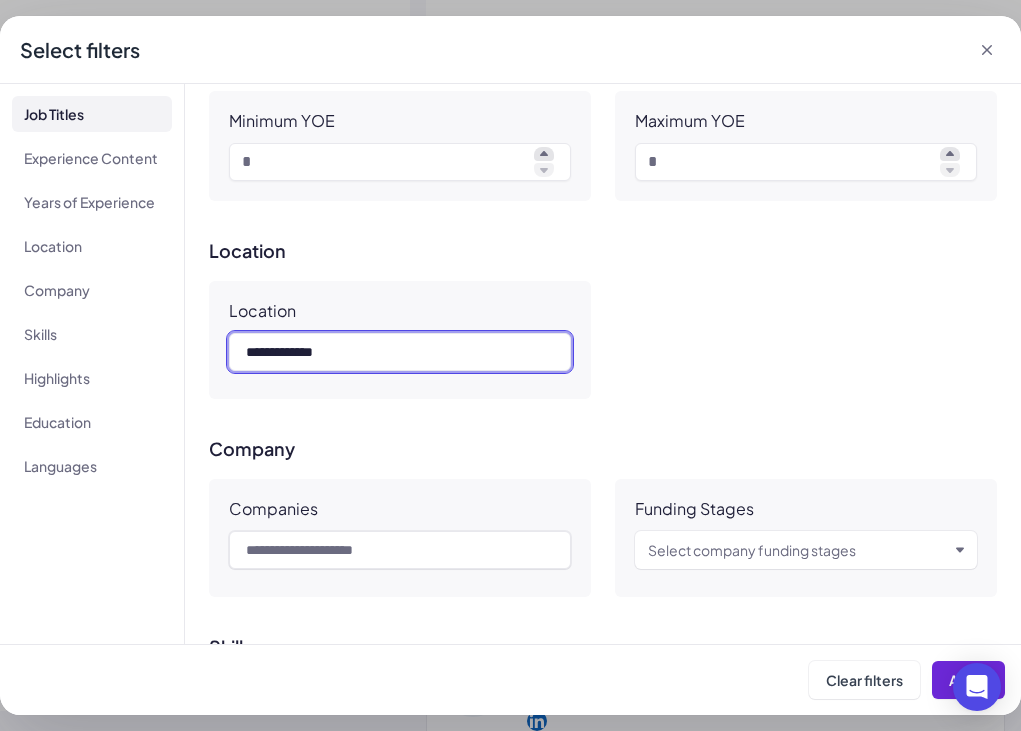 type 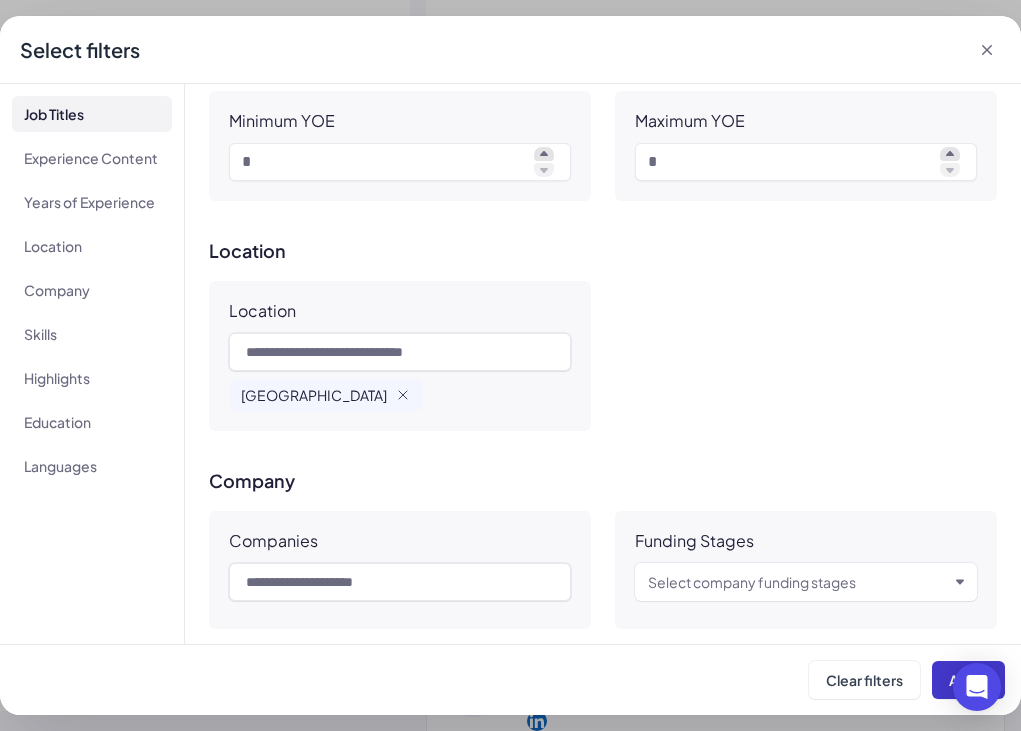 click on "Apply" at bounding box center [968, 680] 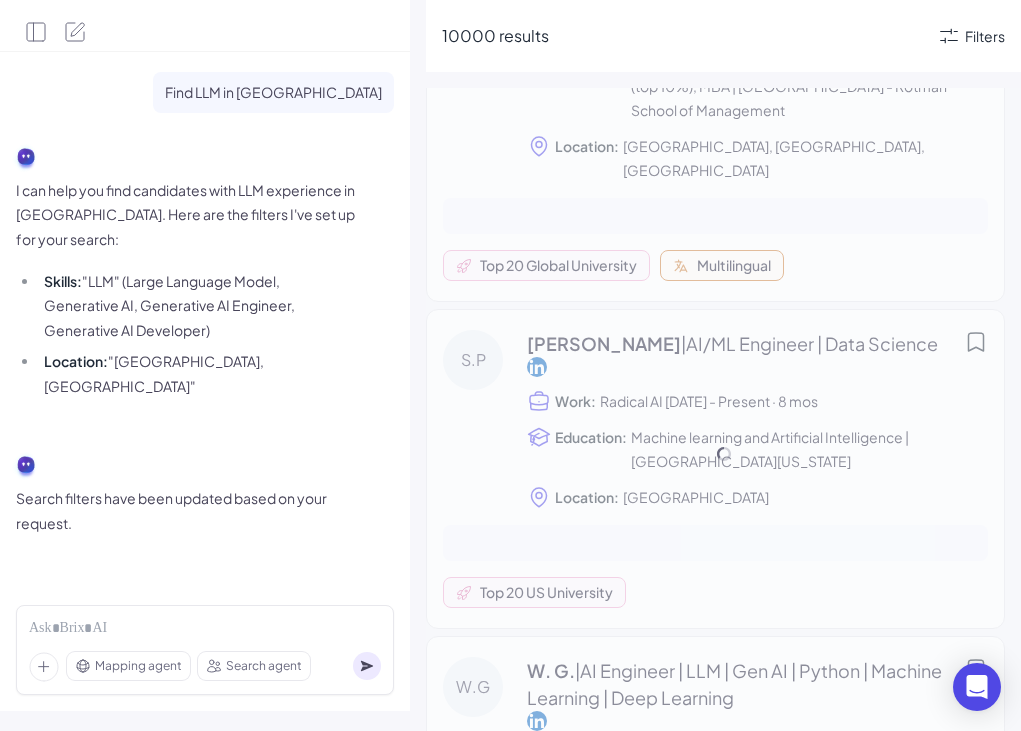 scroll, scrollTop: 0, scrollLeft: 0, axis: both 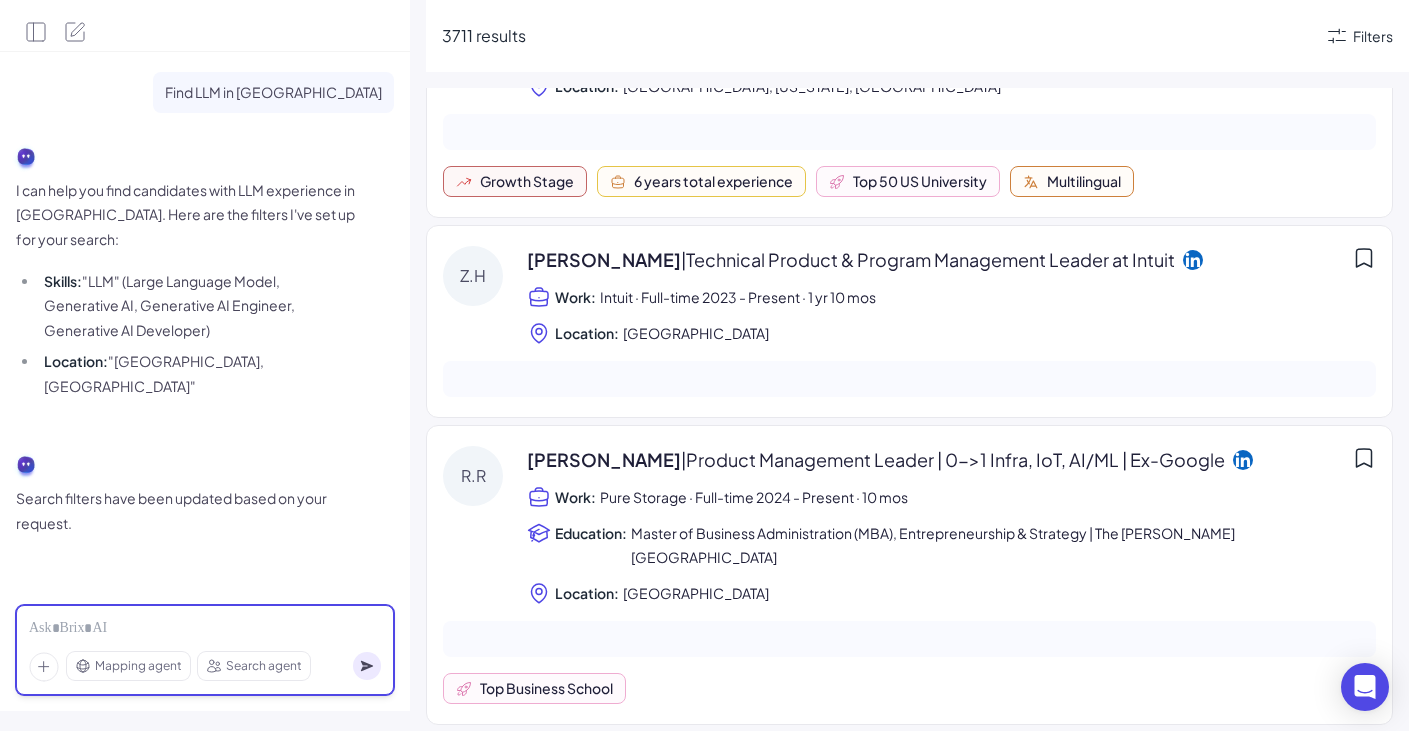 click at bounding box center (205, 629) 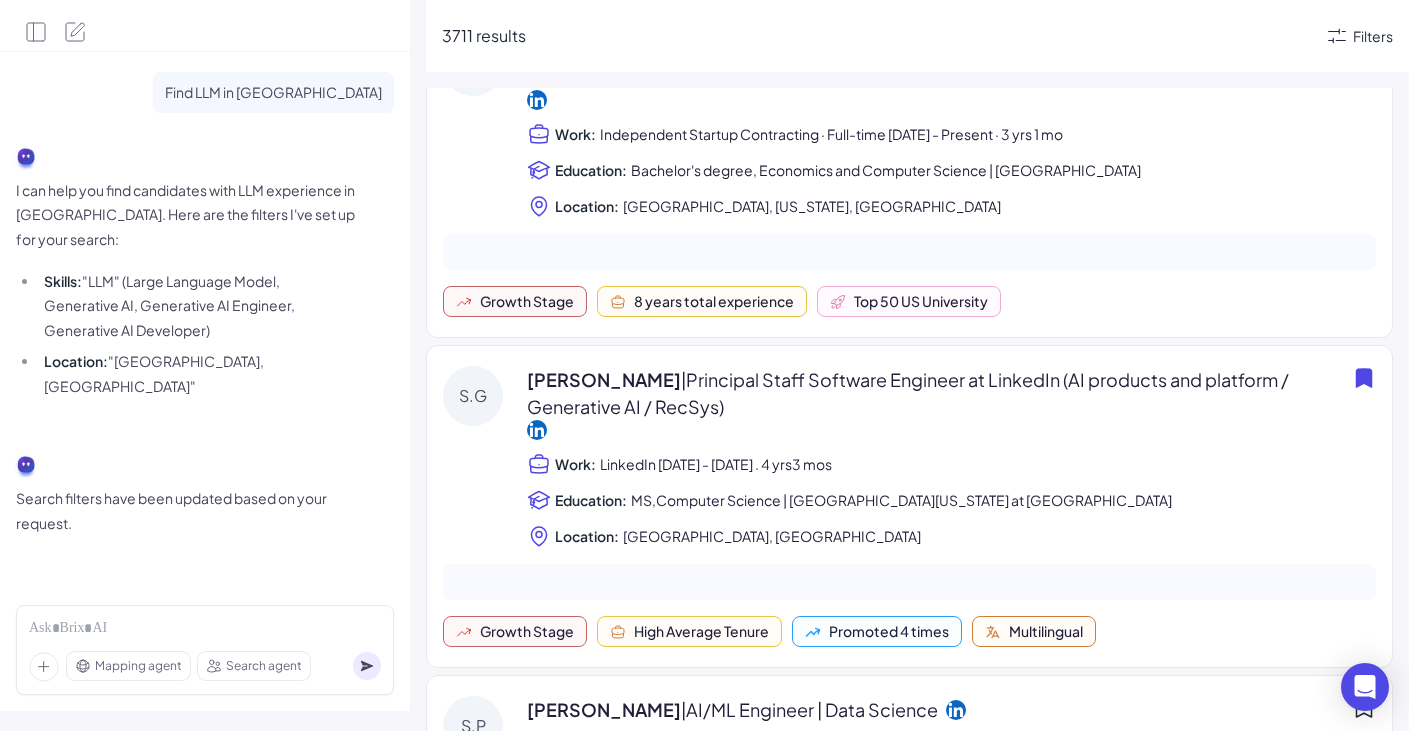 scroll, scrollTop: 1203, scrollLeft: 0, axis: vertical 